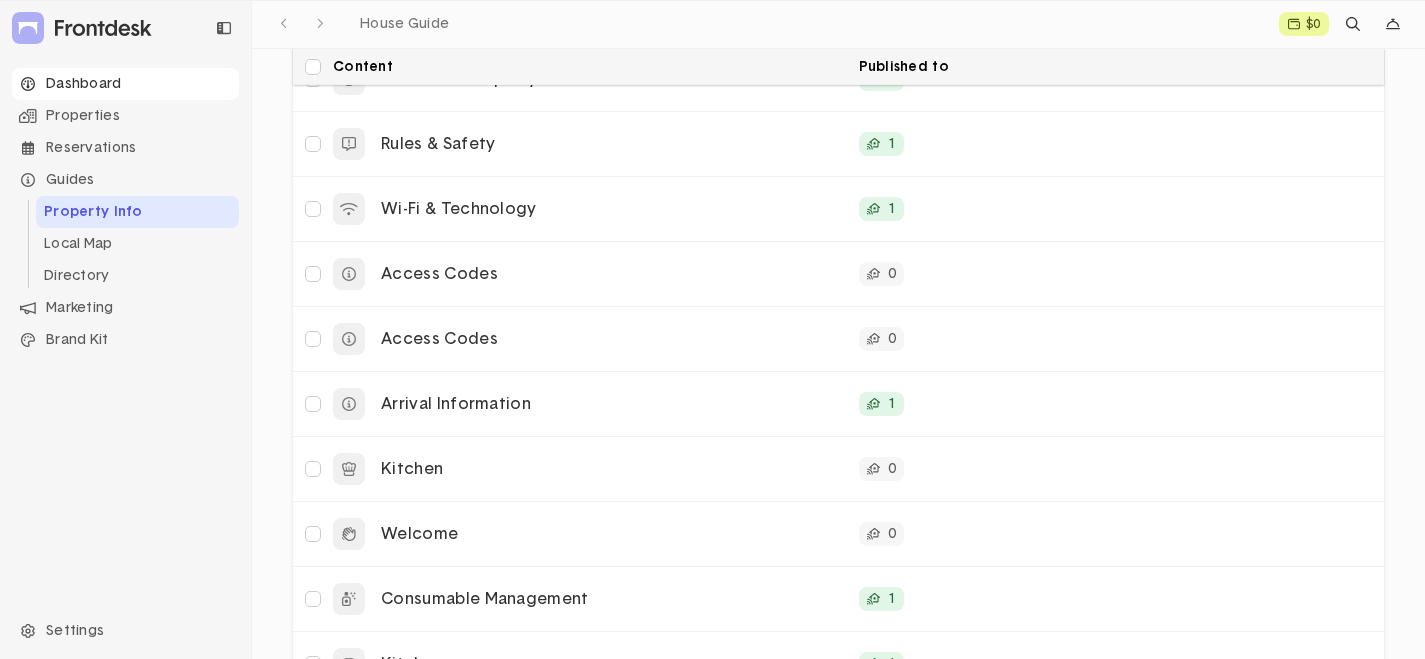 scroll, scrollTop: 300, scrollLeft: 0, axis: vertical 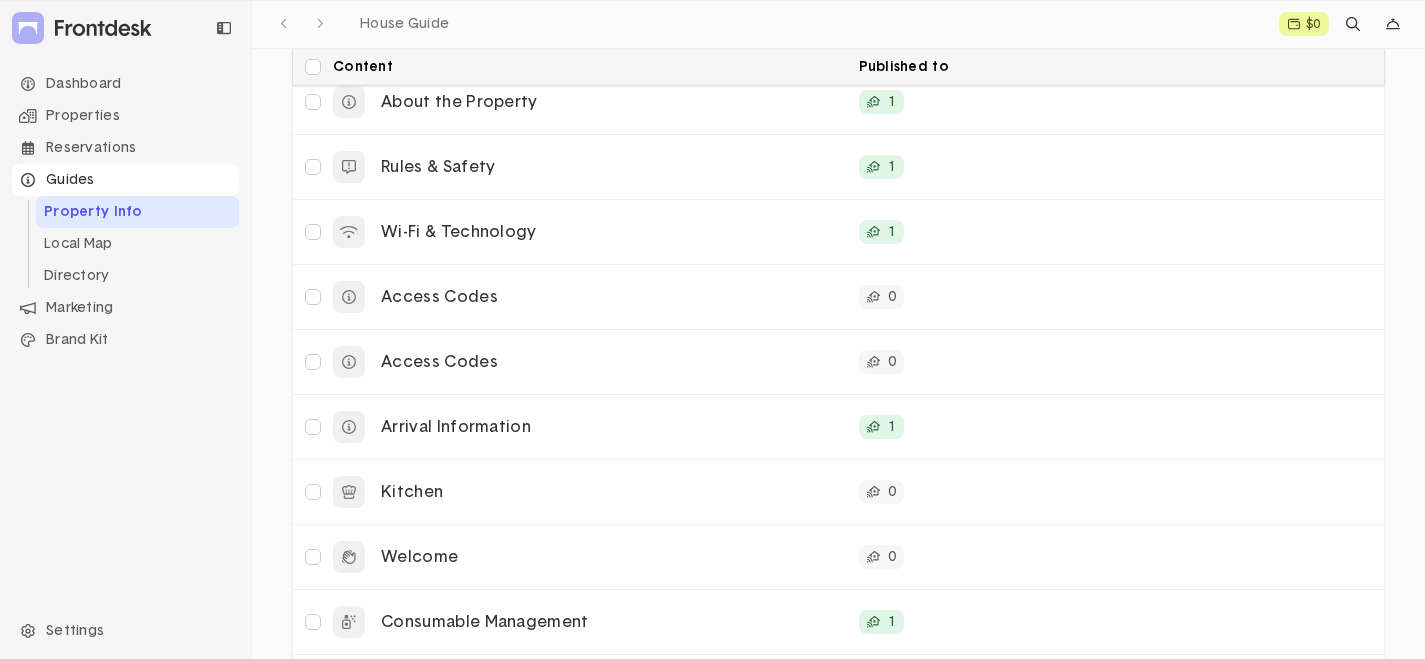 click on "Guides" 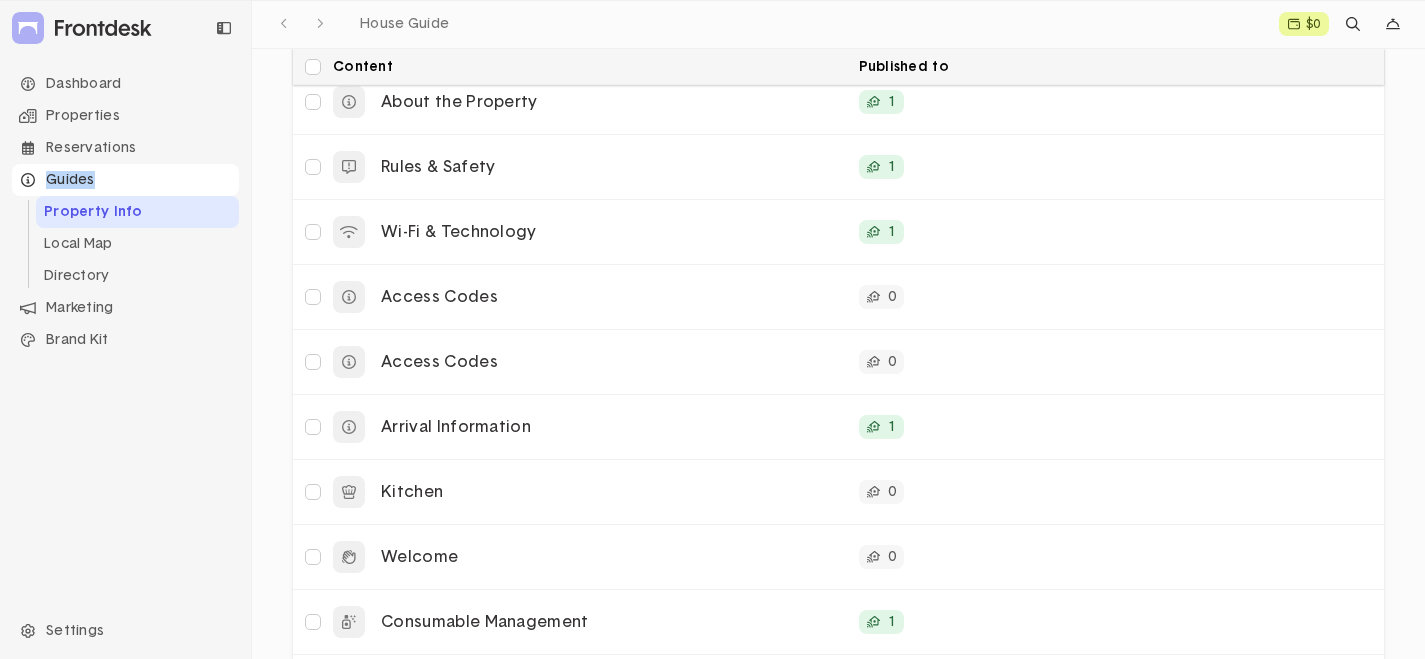 click on "Guides" 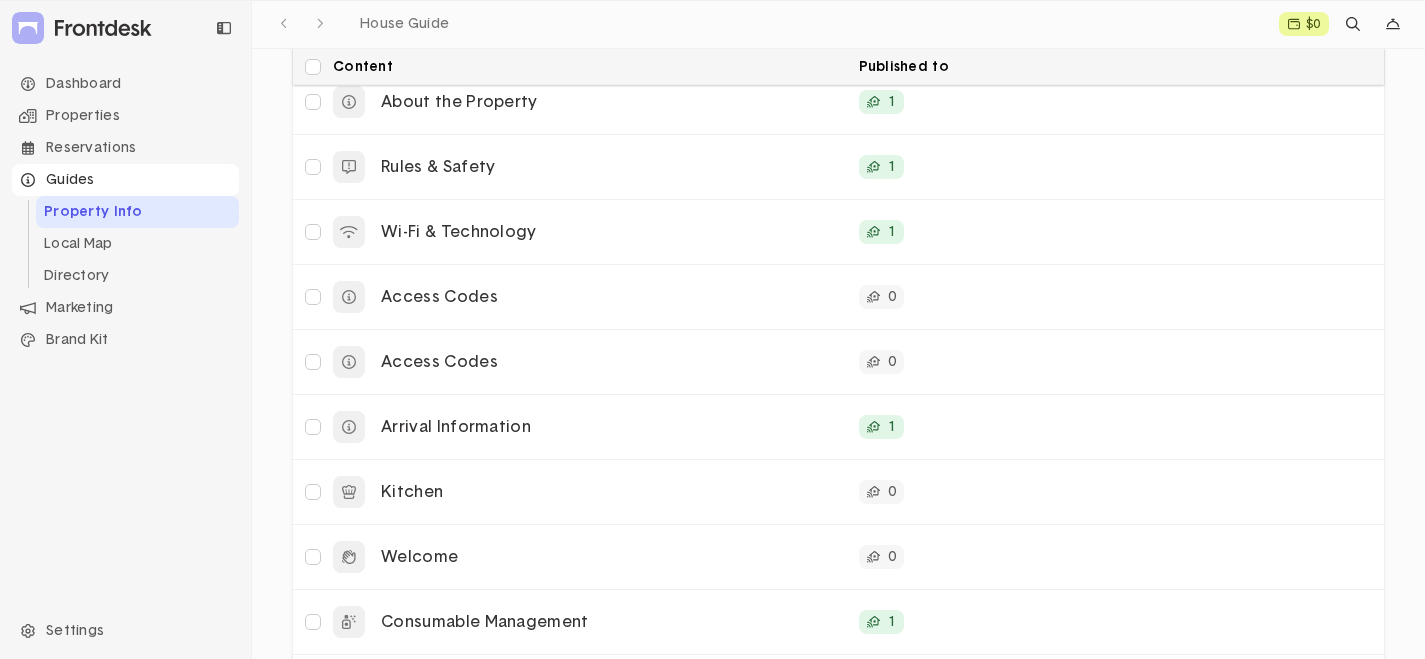 drag, startPoint x: 61, startPoint y: 184, endPoint x: 28, endPoint y: 176, distance: 33.955853 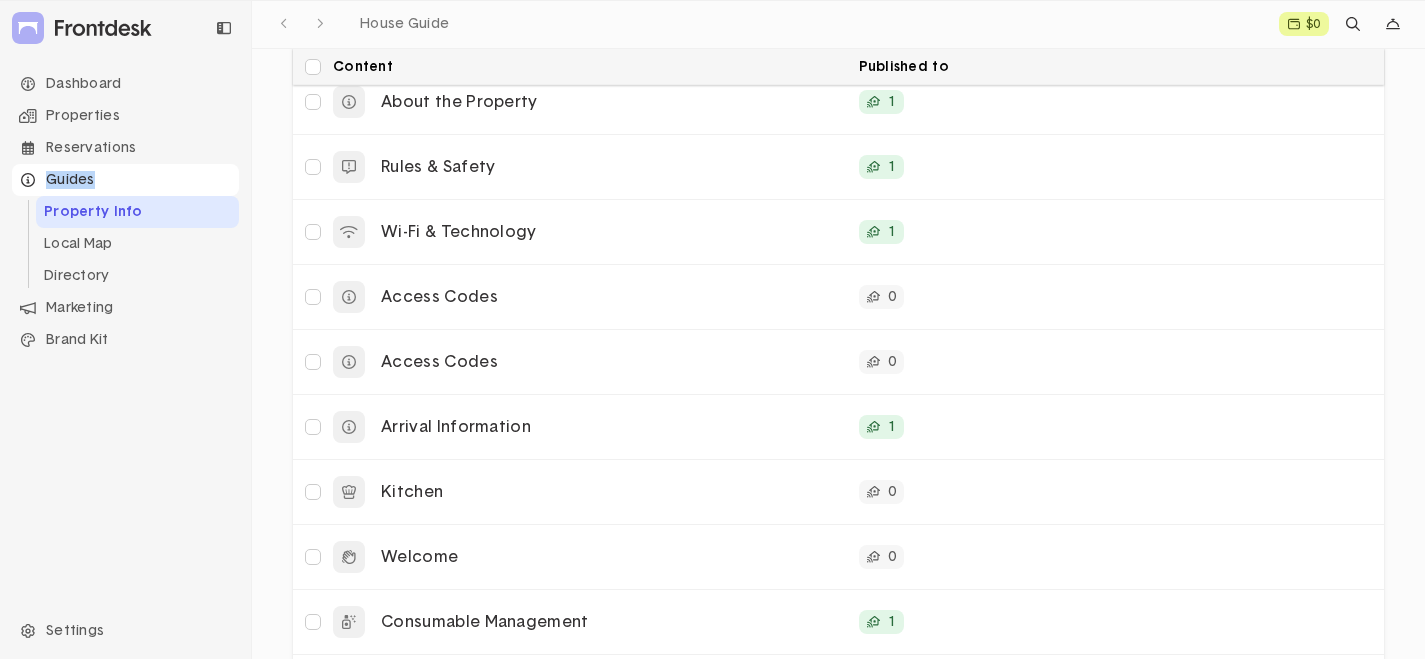 click 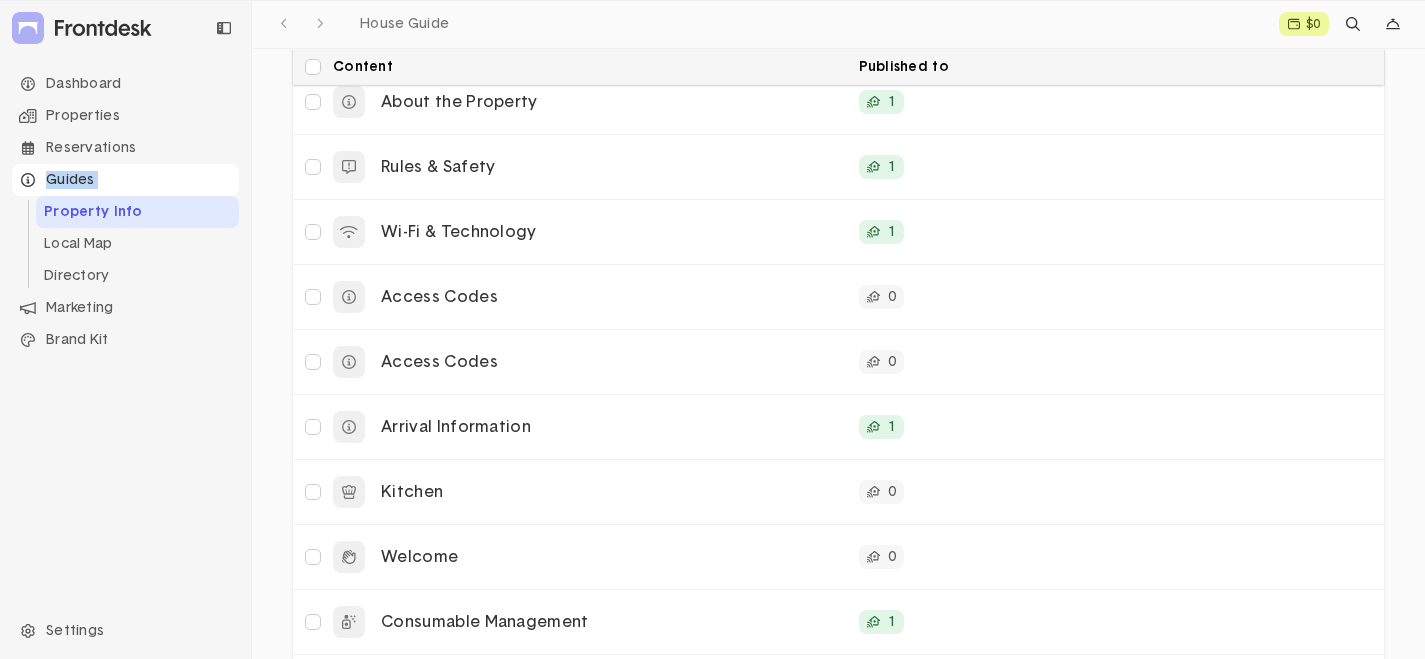 click 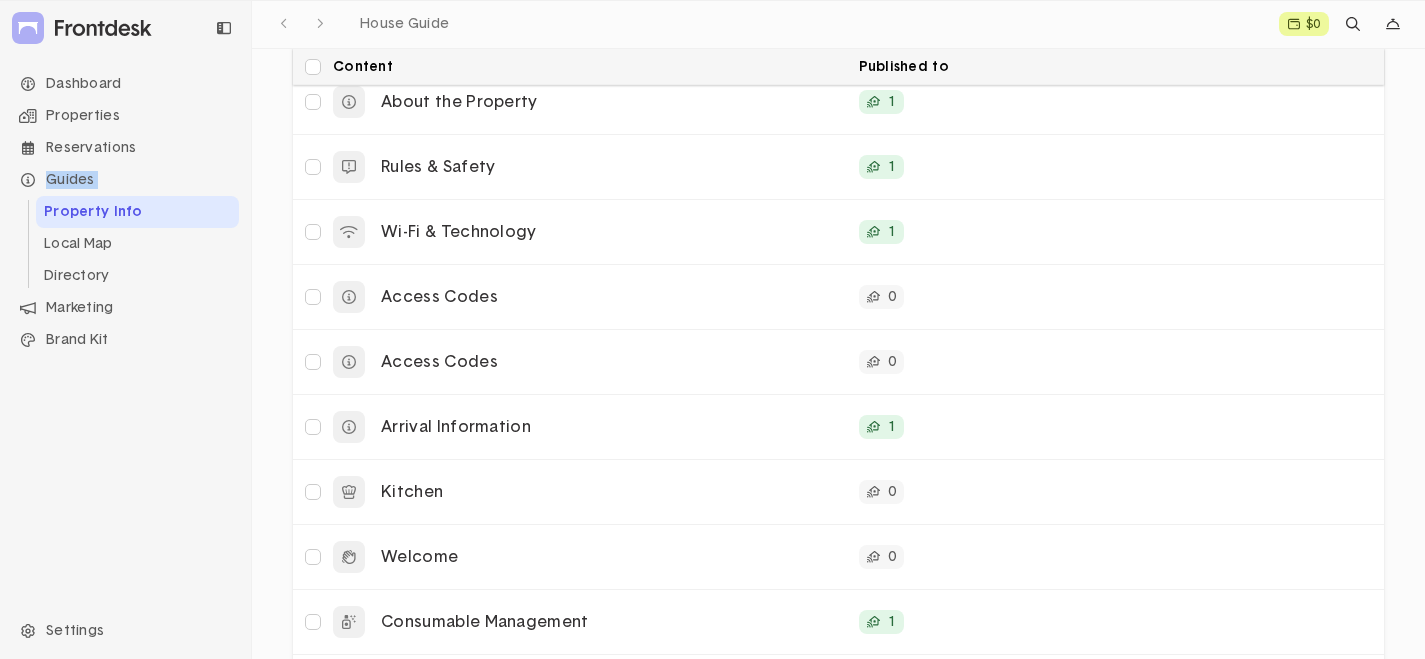 drag, startPoint x: 28, startPoint y: 176, endPoint x: 21, endPoint y: 25, distance: 151.16217 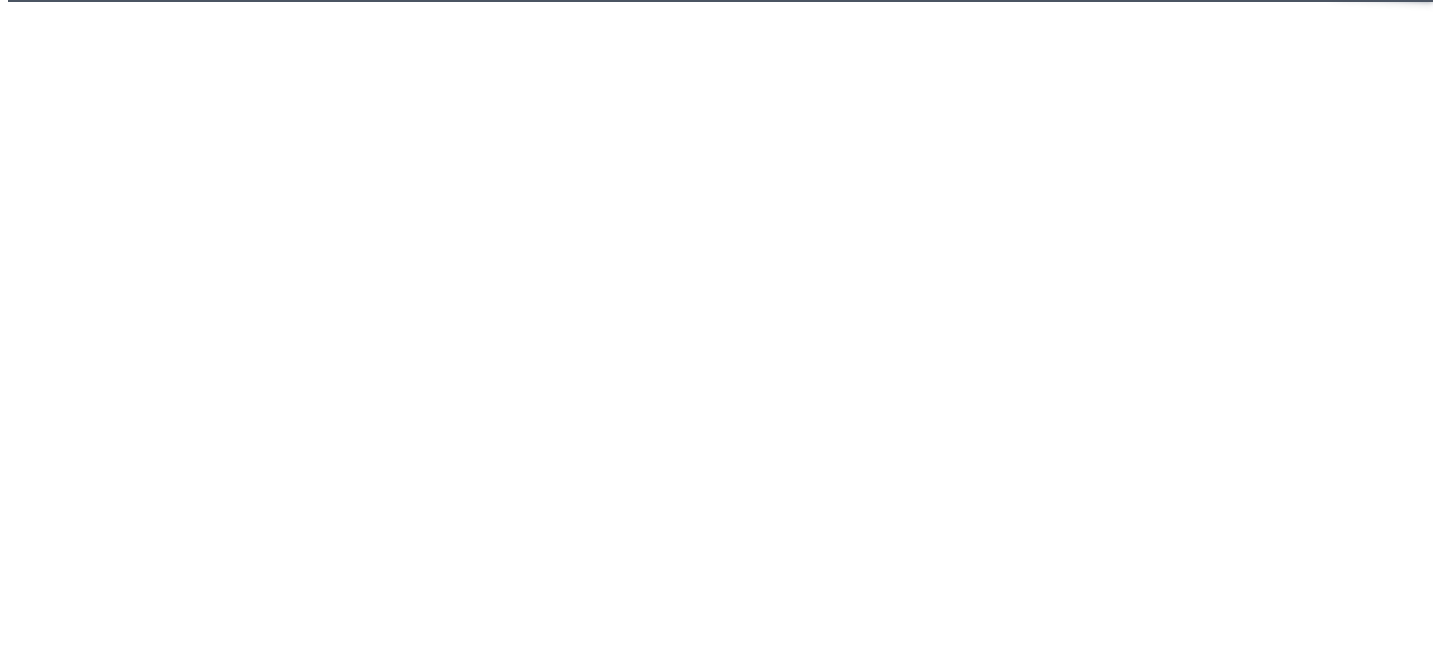 scroll, scrollTop: 0, scrollLeft: 0, axis: both 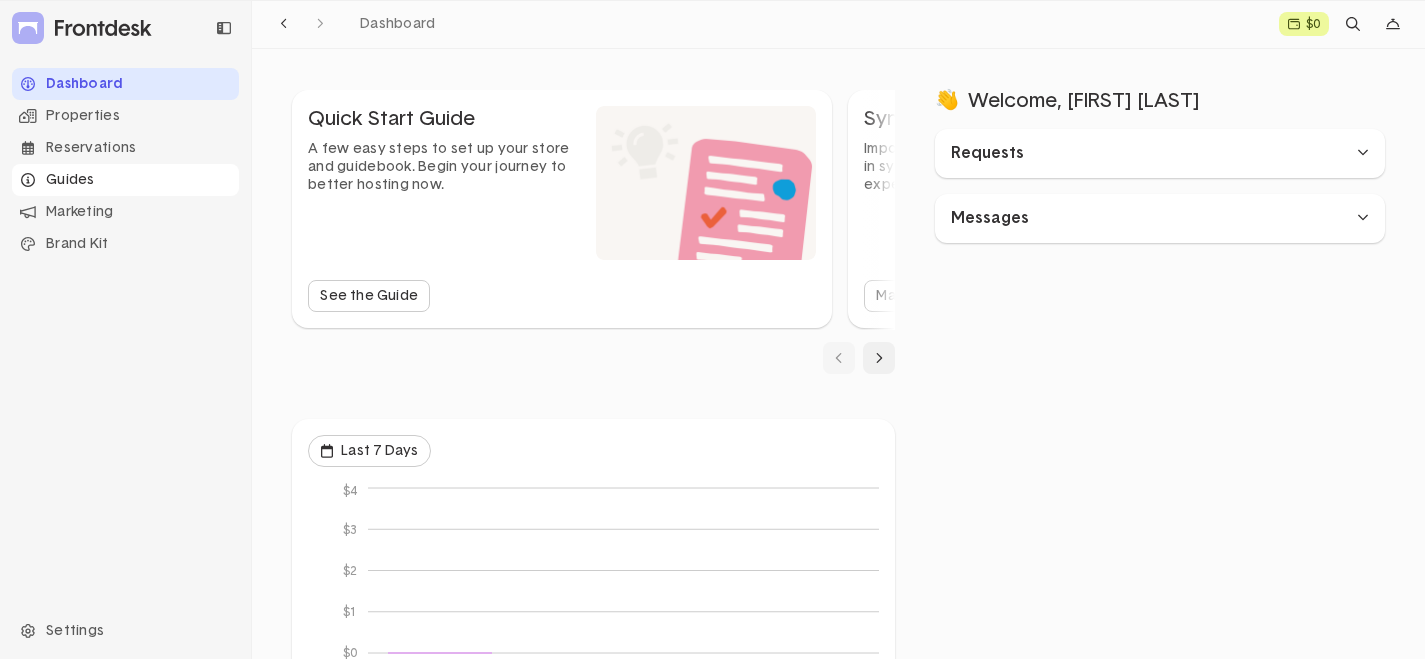 click on "Guides" 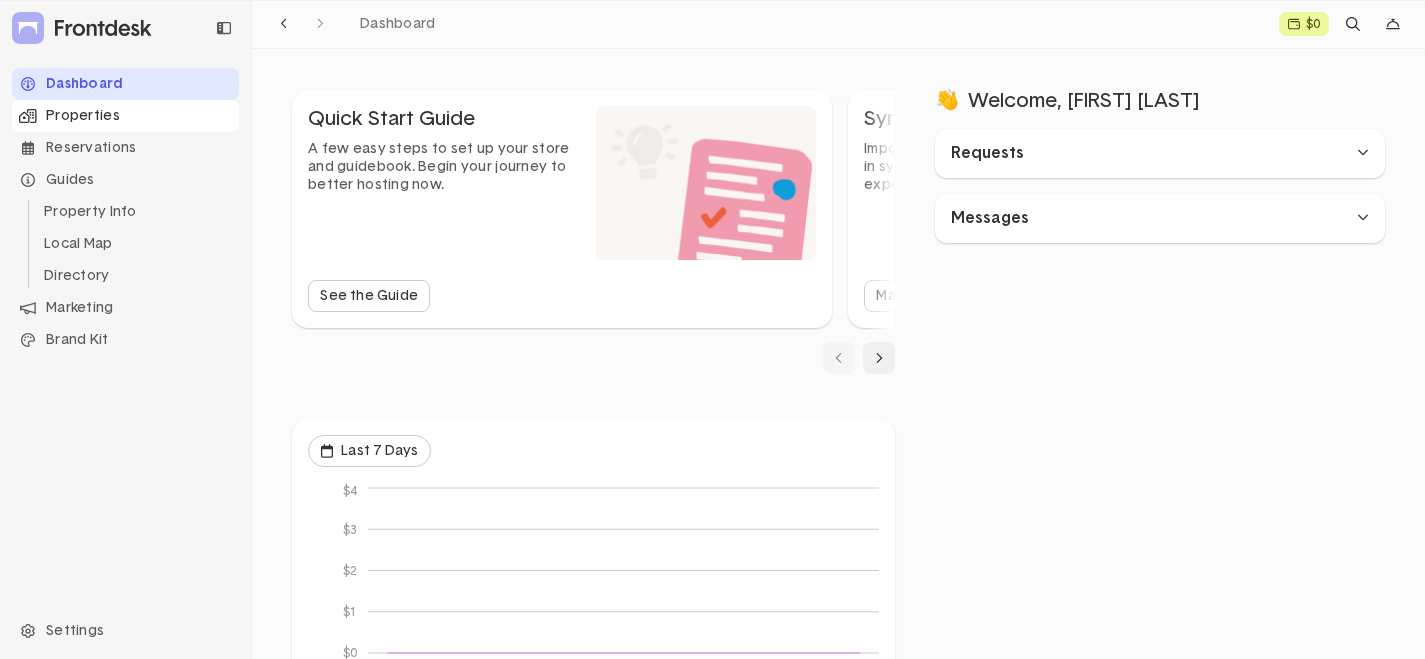 click on "Properties" 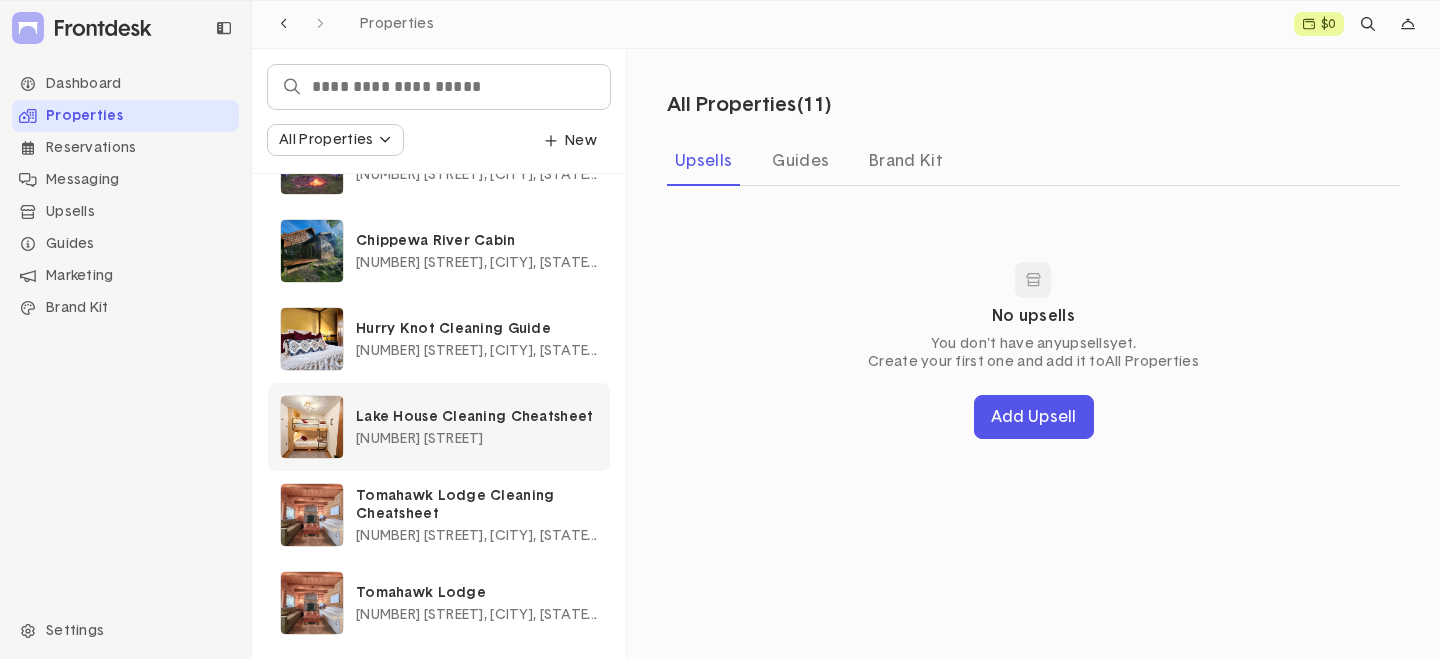 scroll, scrollTop: 515, scrollLeft: 0, axis: vertical 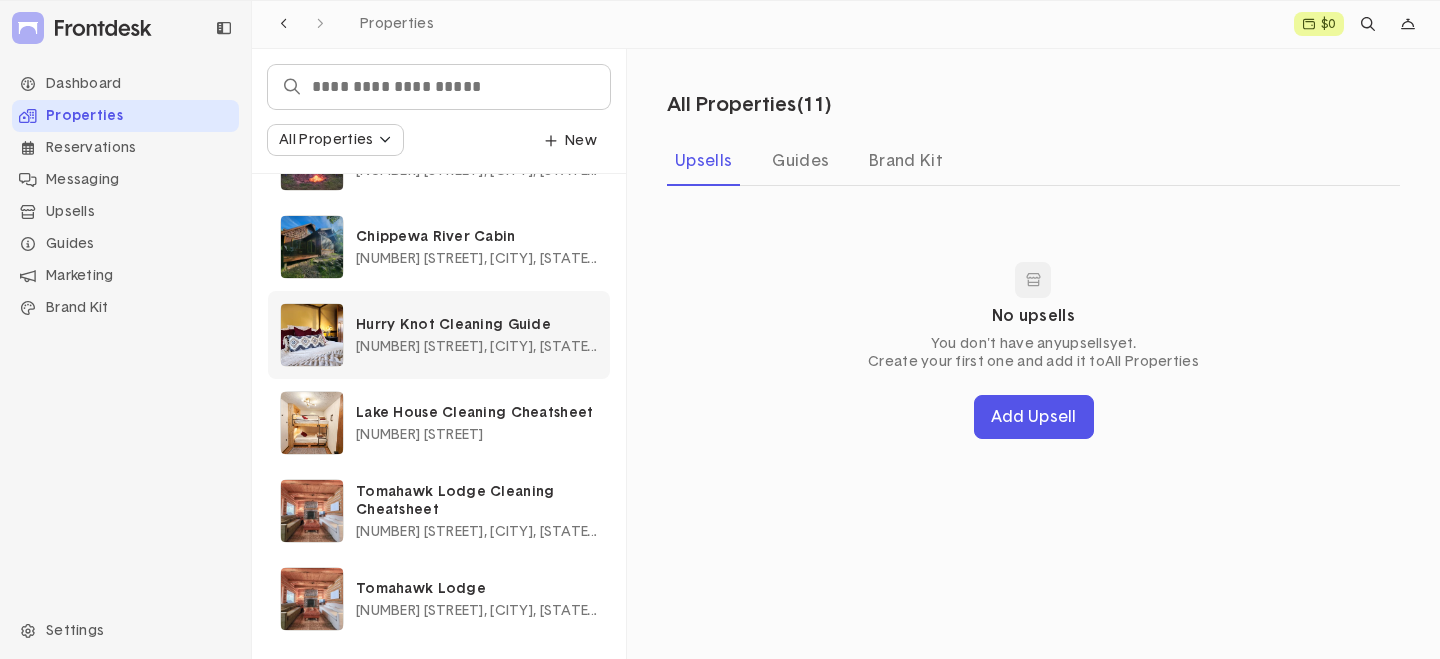 click on "Hurry Knot Cleaning Guide 22 Northridge Lane, Galena, IL, USA" 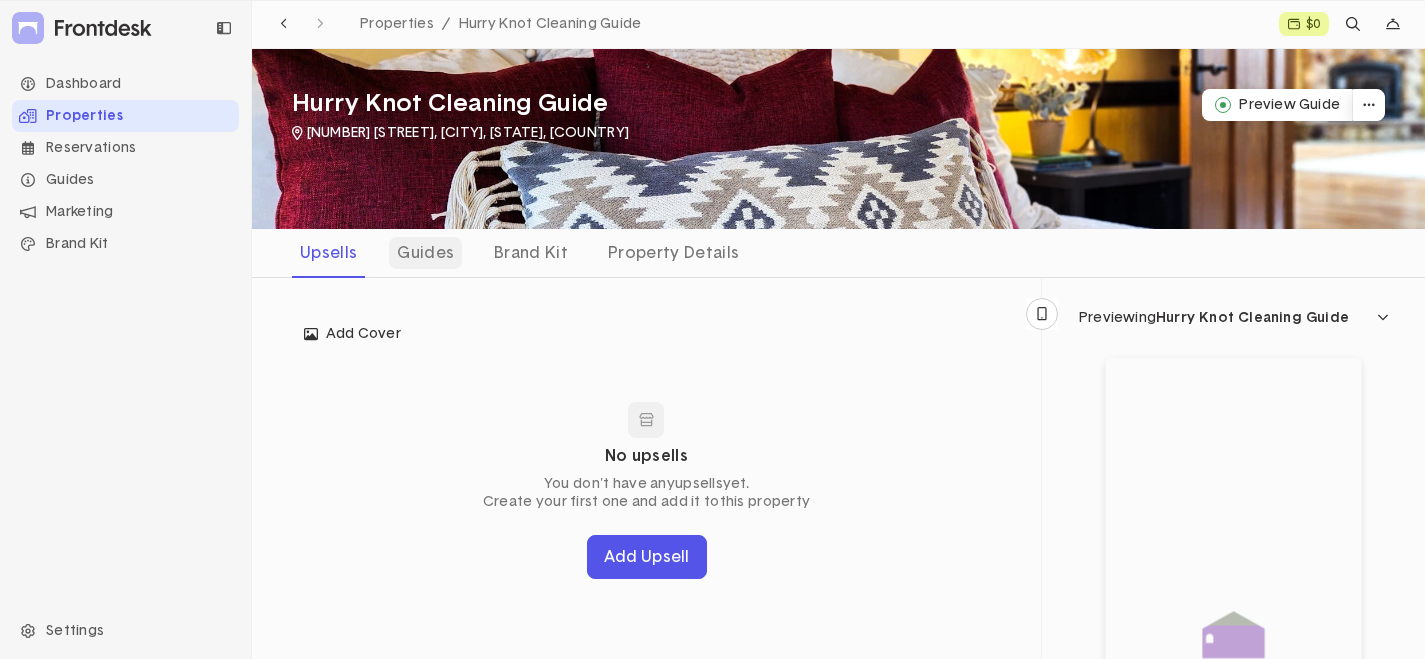 click on "Guides" 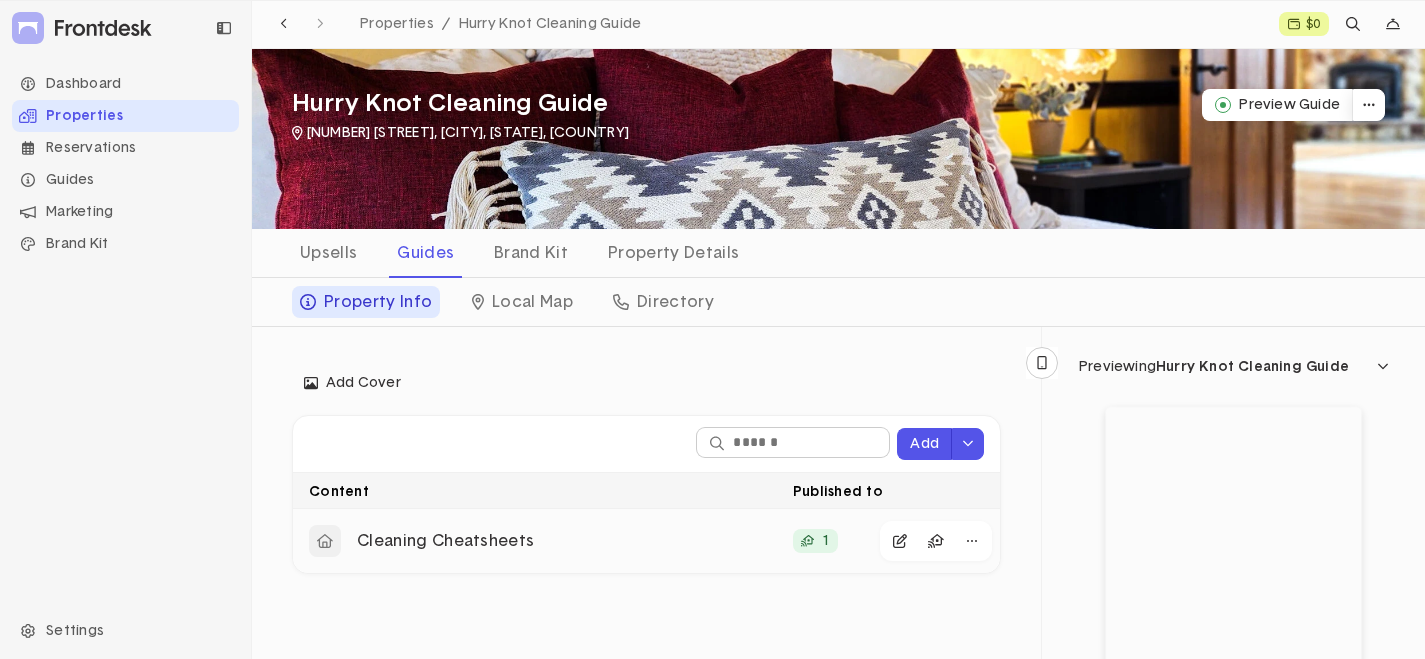click on "Cleaning Cheatsheets" 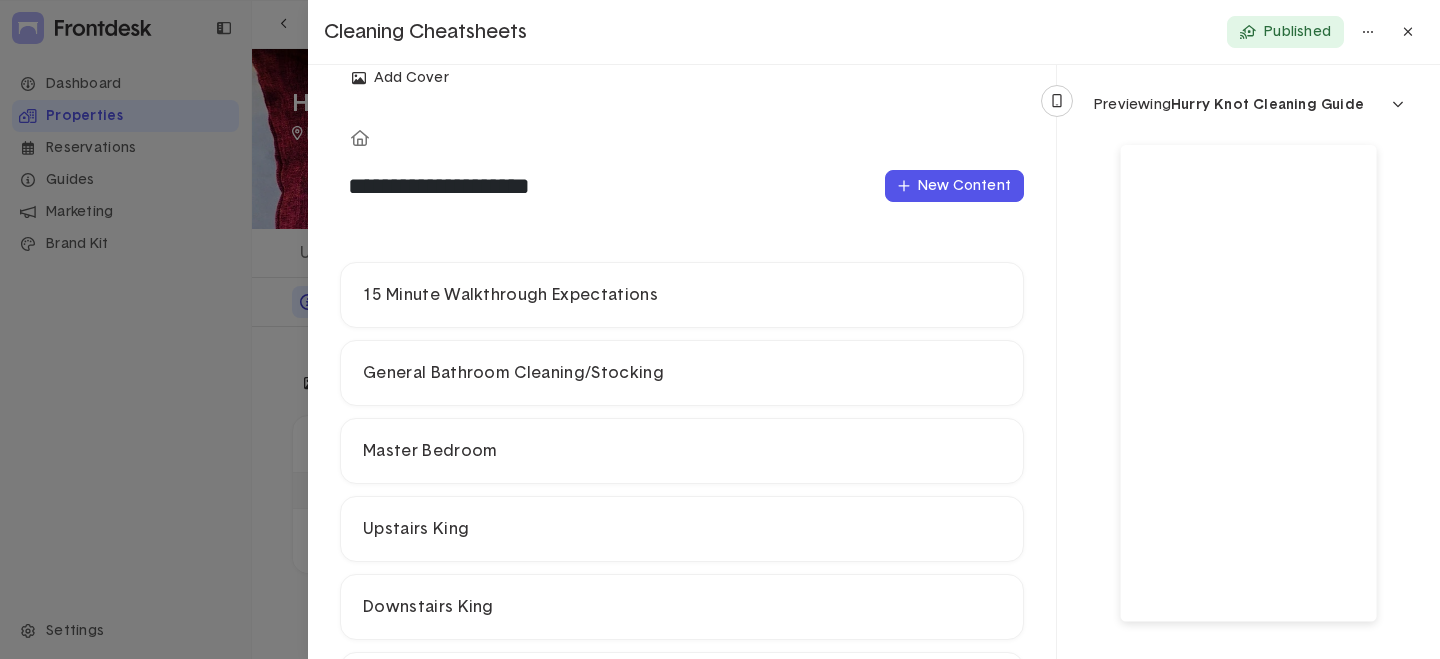 scroll, scrollTop: 0, scrollLeft: 0, axis: both 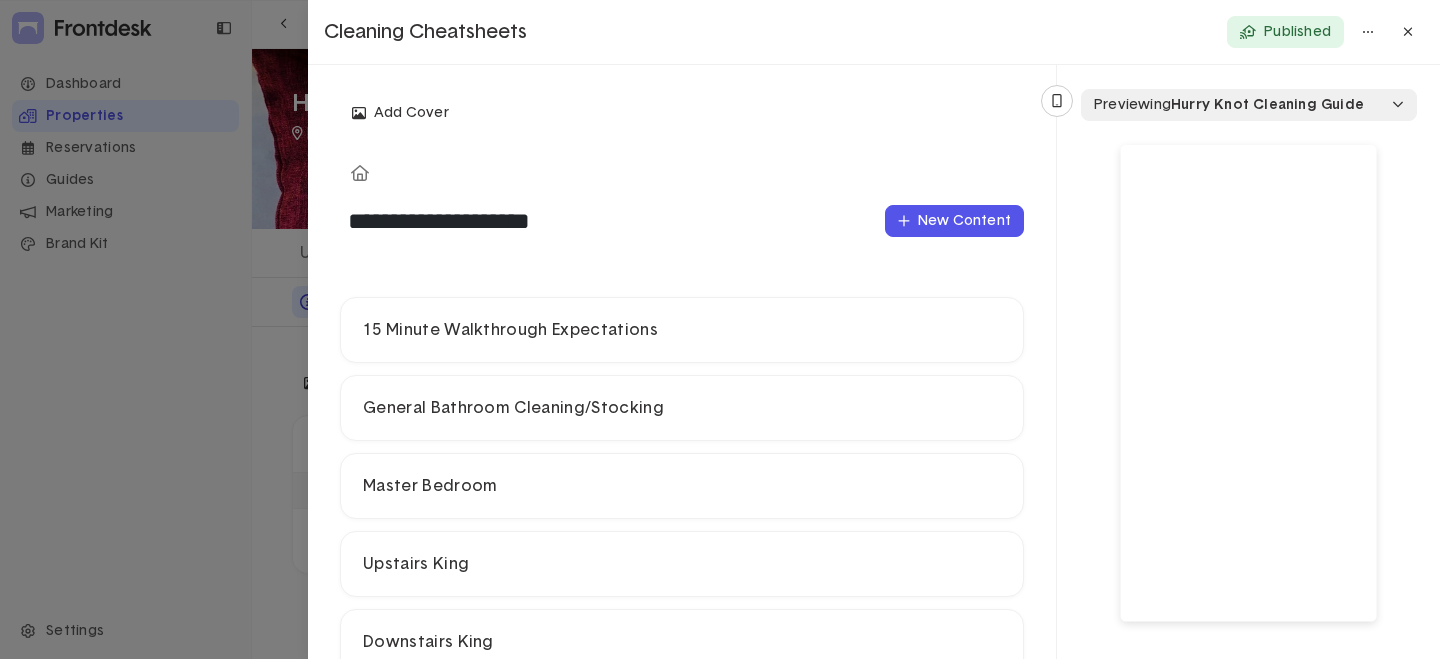 click on "Previewing  Hurry Knot Cleaning Guide" 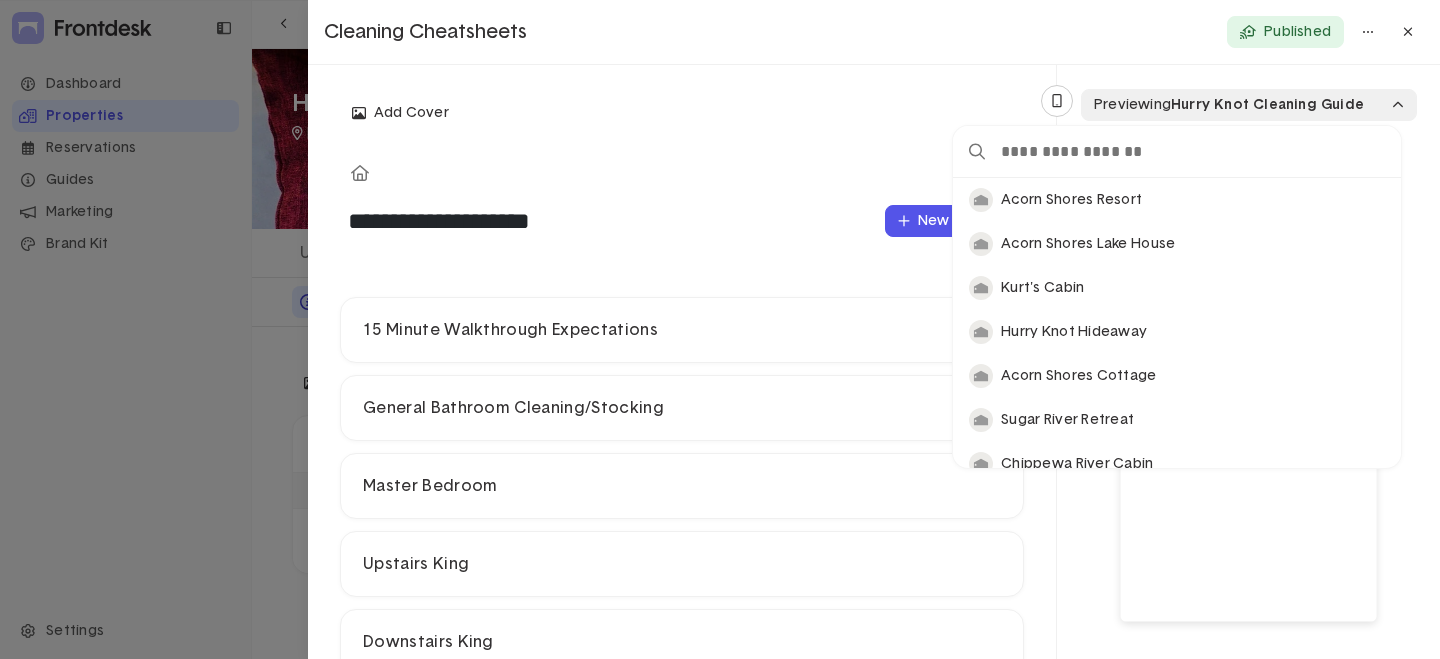 scroll, scrollTop: 16, scrollLeft: 16, axis: both 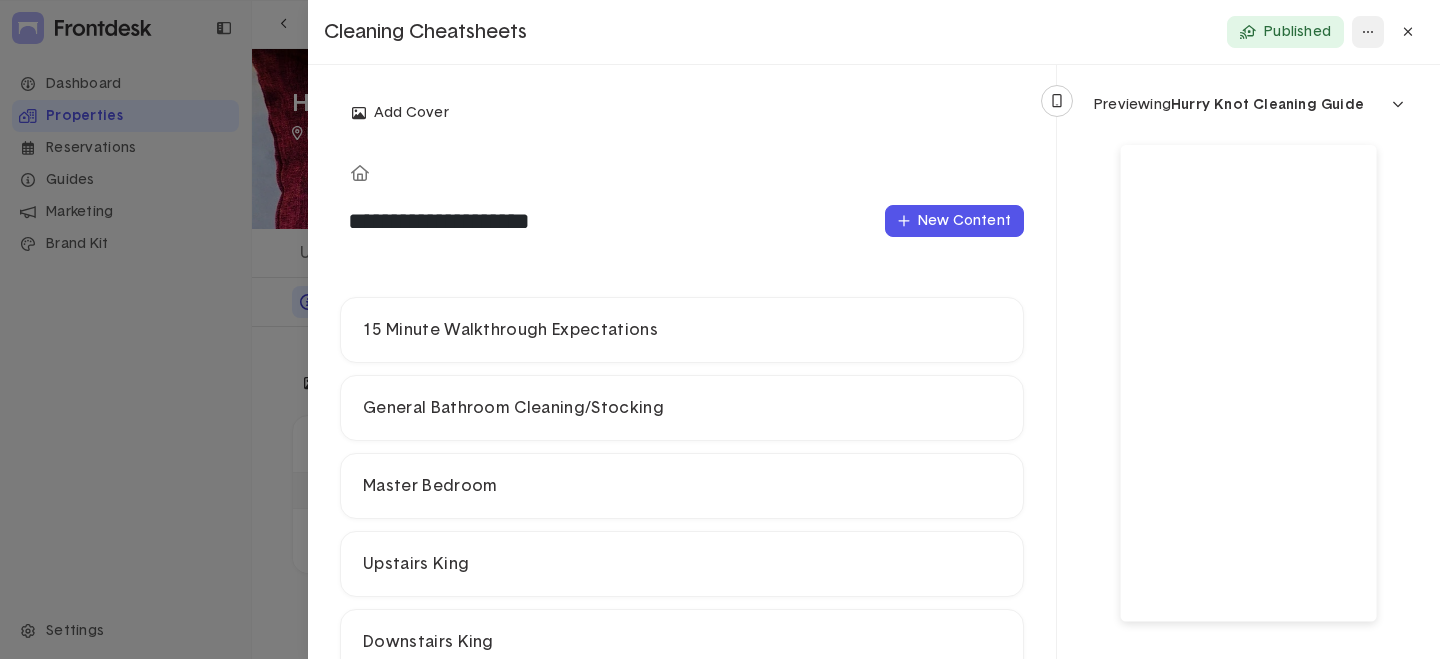 click 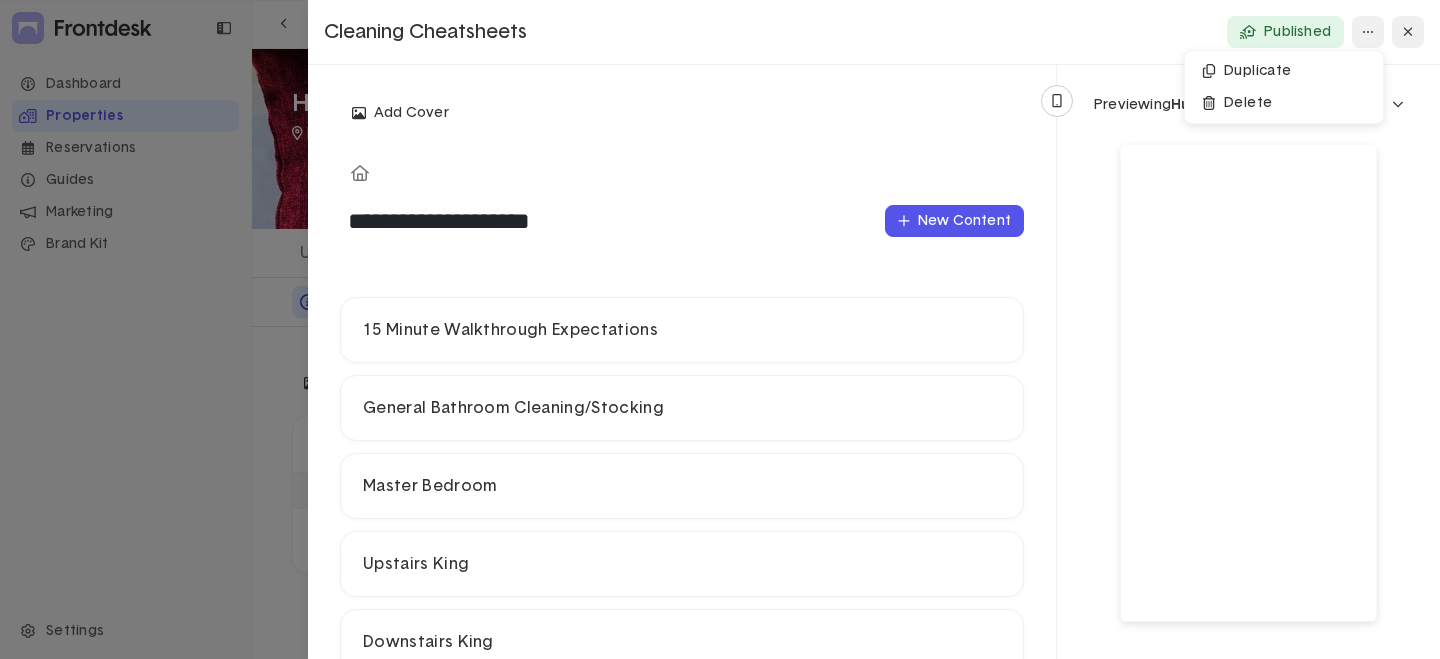 click 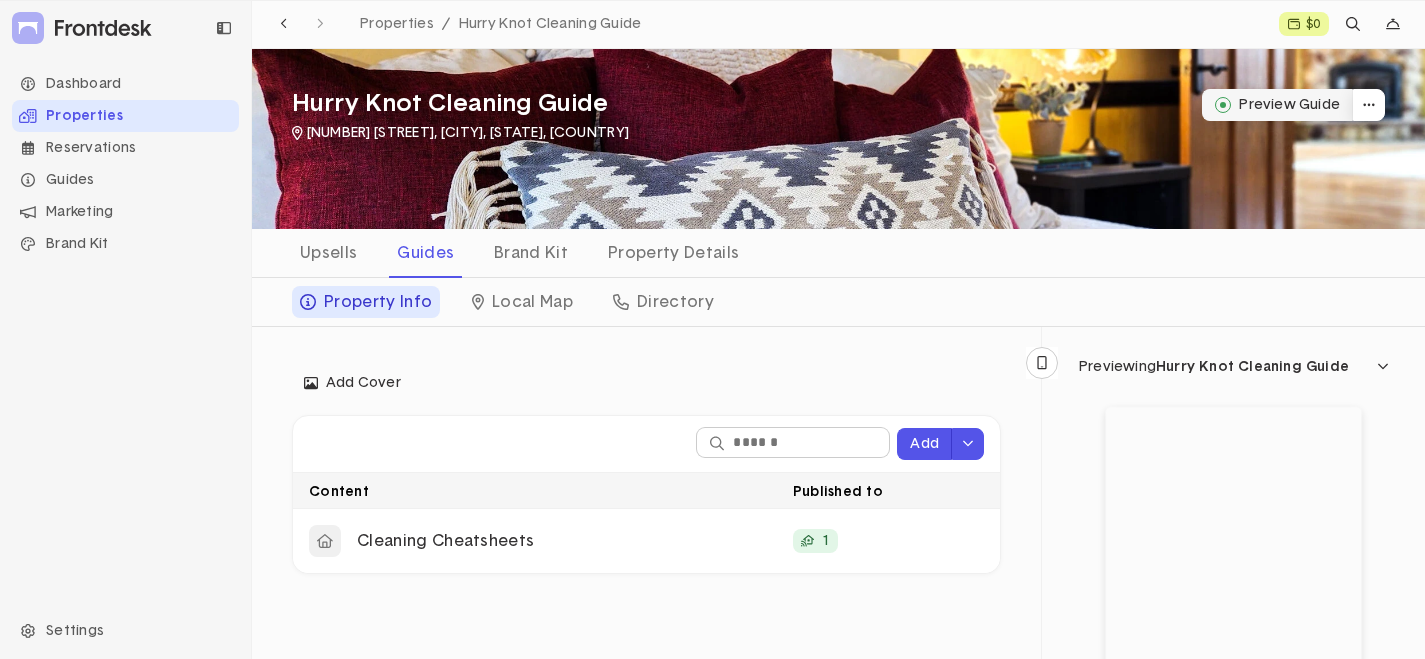 click on "Preview Guide" 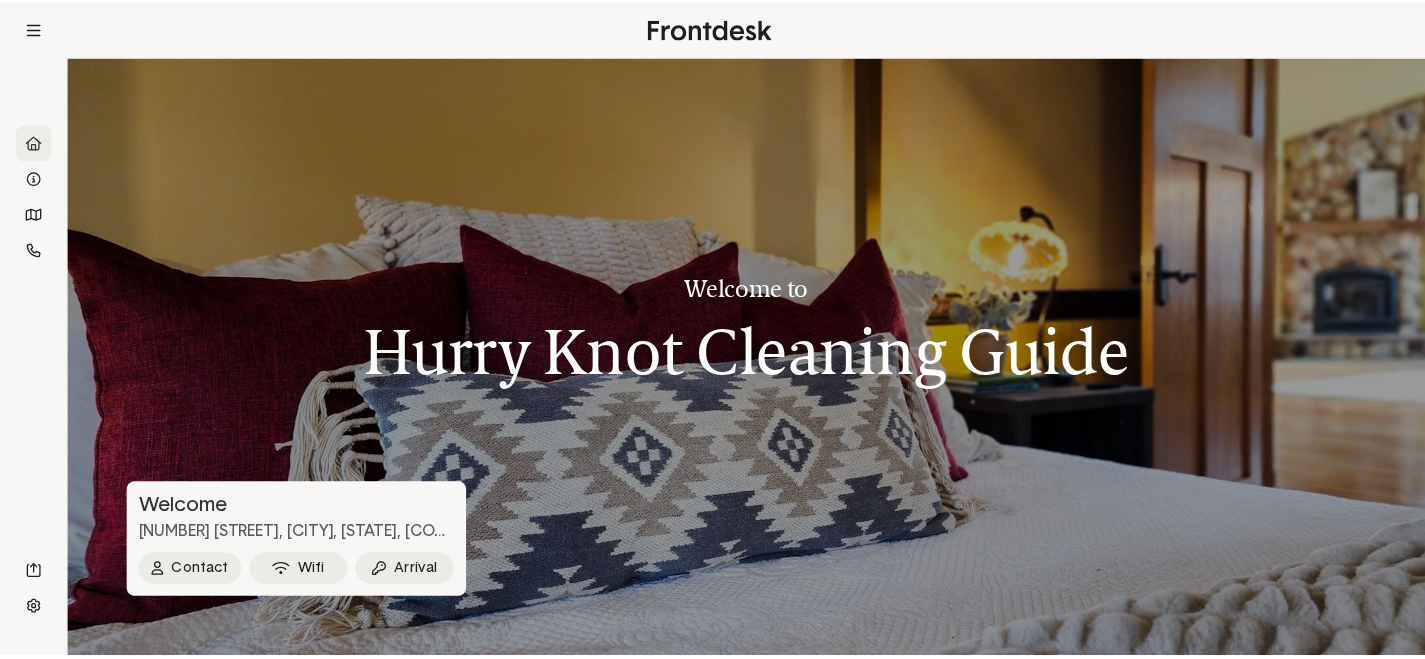 scroll, scrollTop: 0, scrollLeft: 0, axis: both 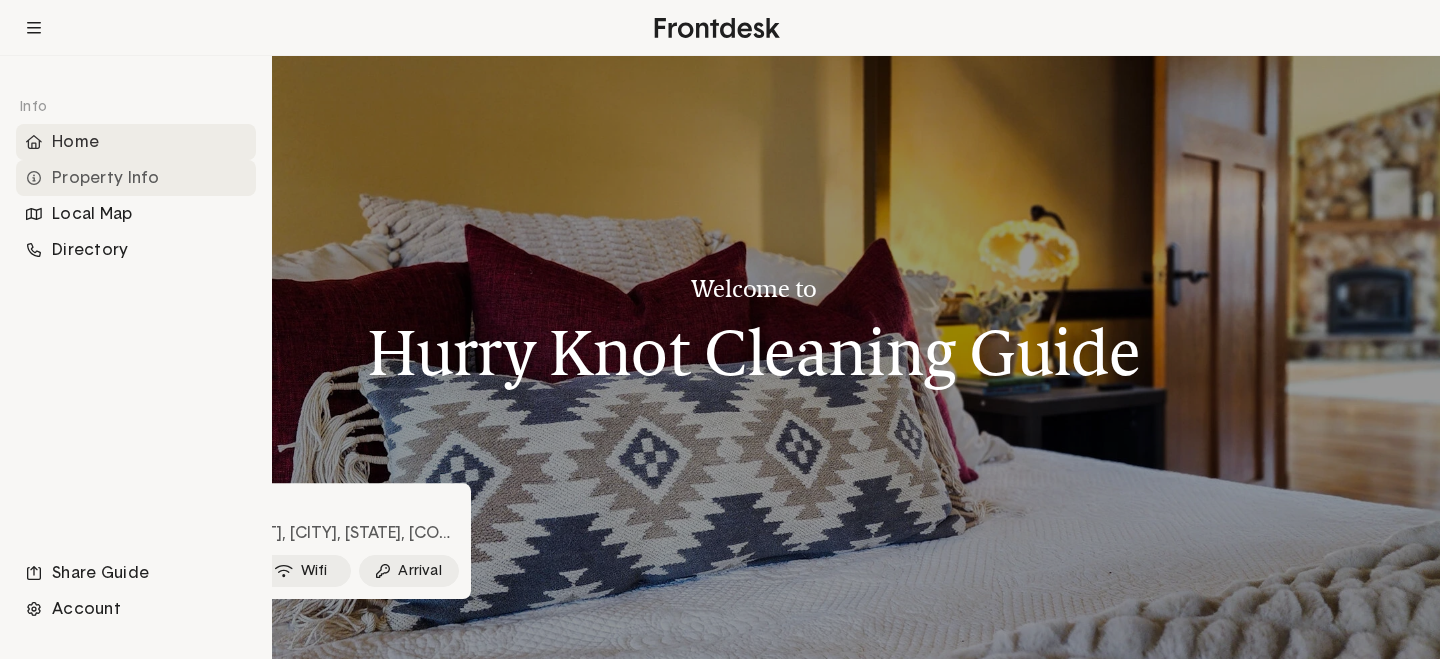 click on "Property Info" 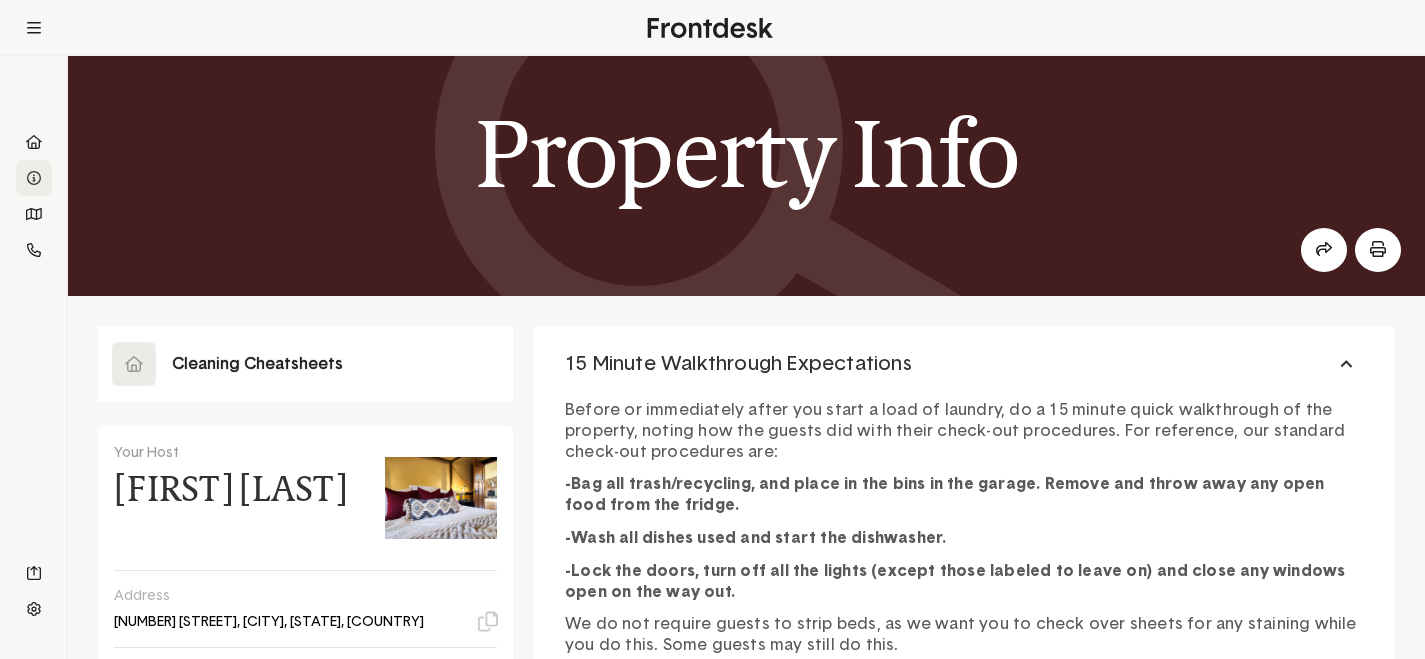 scroll, scrollTop: 0, scrollLeft: 0, axis: both 